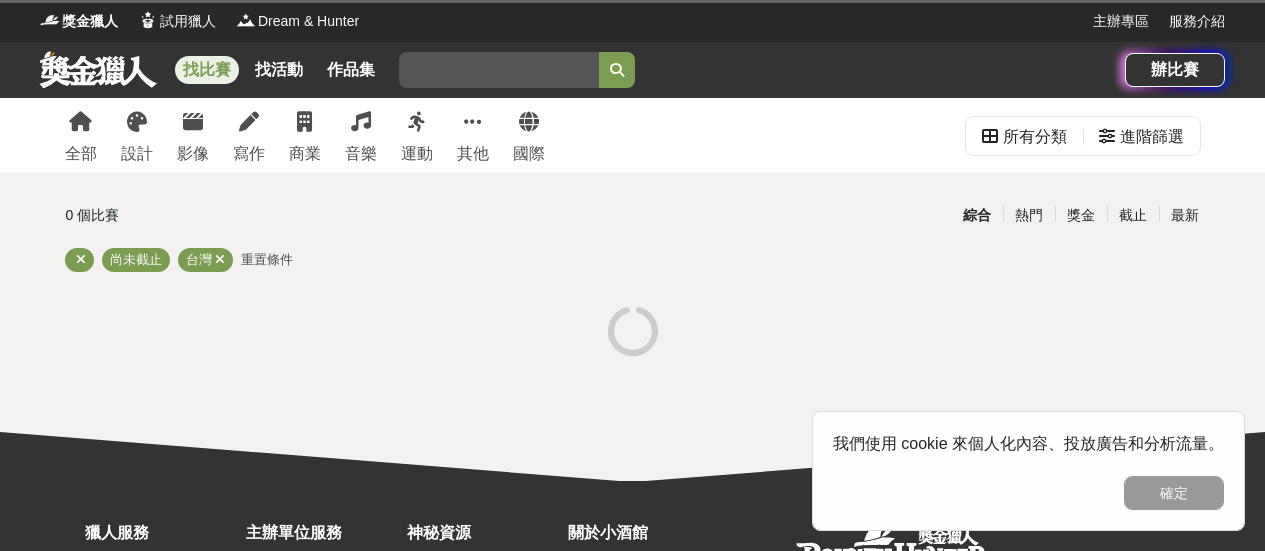 scroll, scrollTop: 0, scrollLeft: 0, axis: both 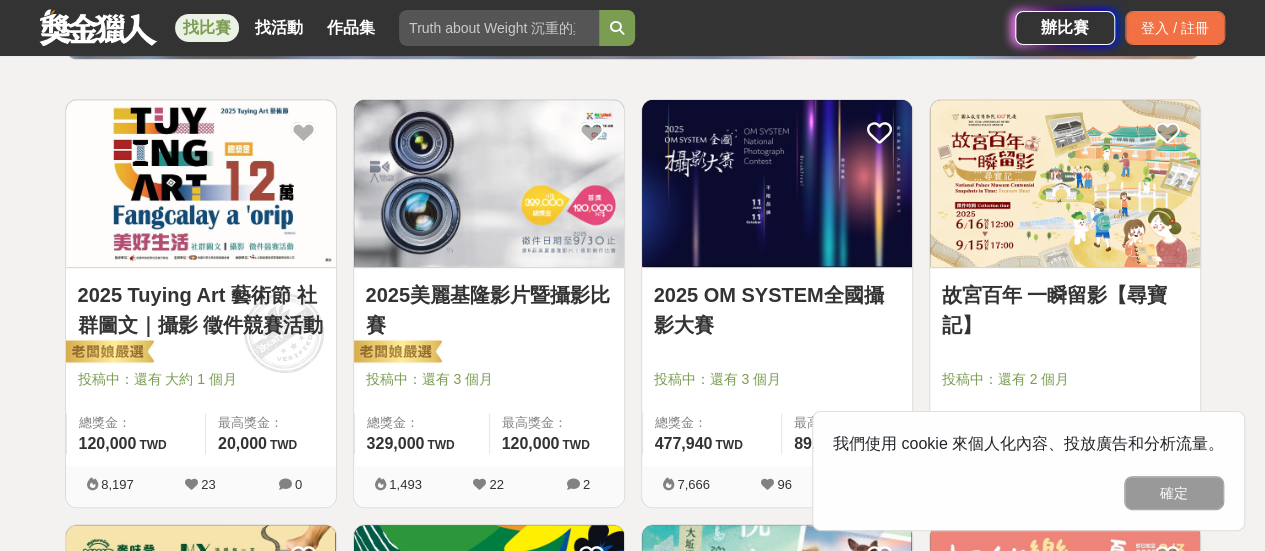 click on "2025 OM SYSTEM全國攝影大賽" at bounding box center (777, 310) 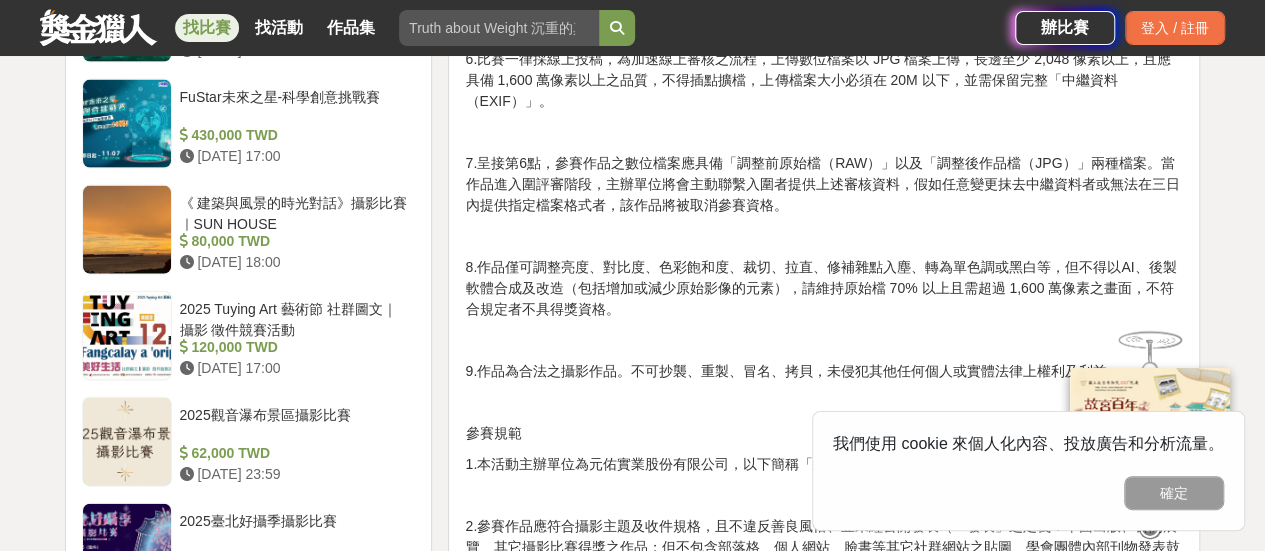 scroll, scrollTop: 2164, scrollLeft: 0, axis: vertical 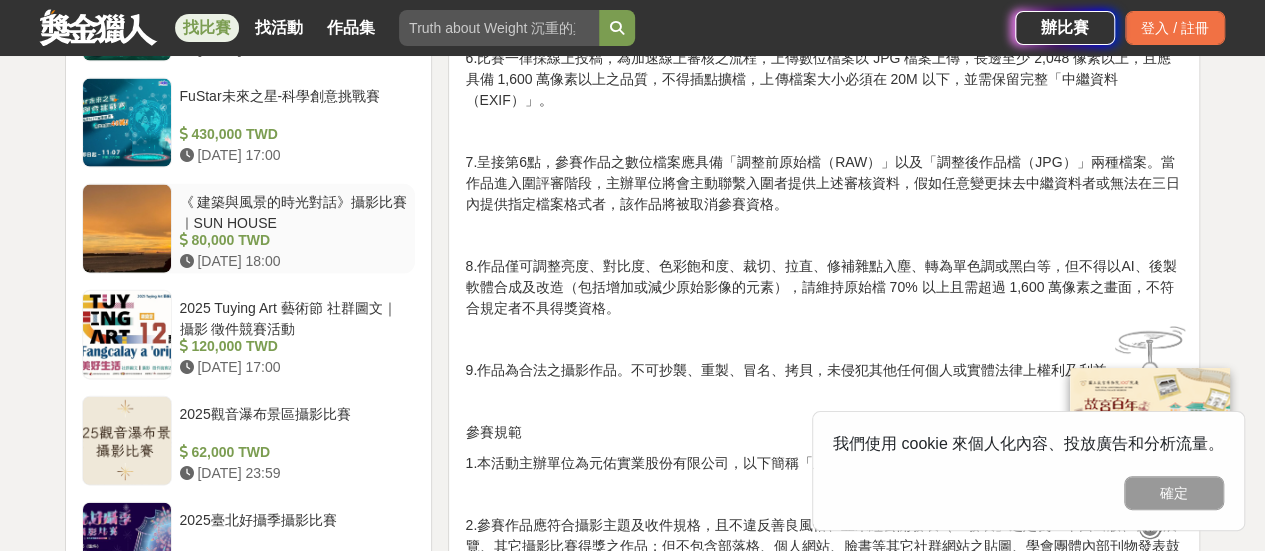 click on "《 建築與風景的時光對話》攝影比賽｜SUN HOUSE" at bounding box center [294, 211] 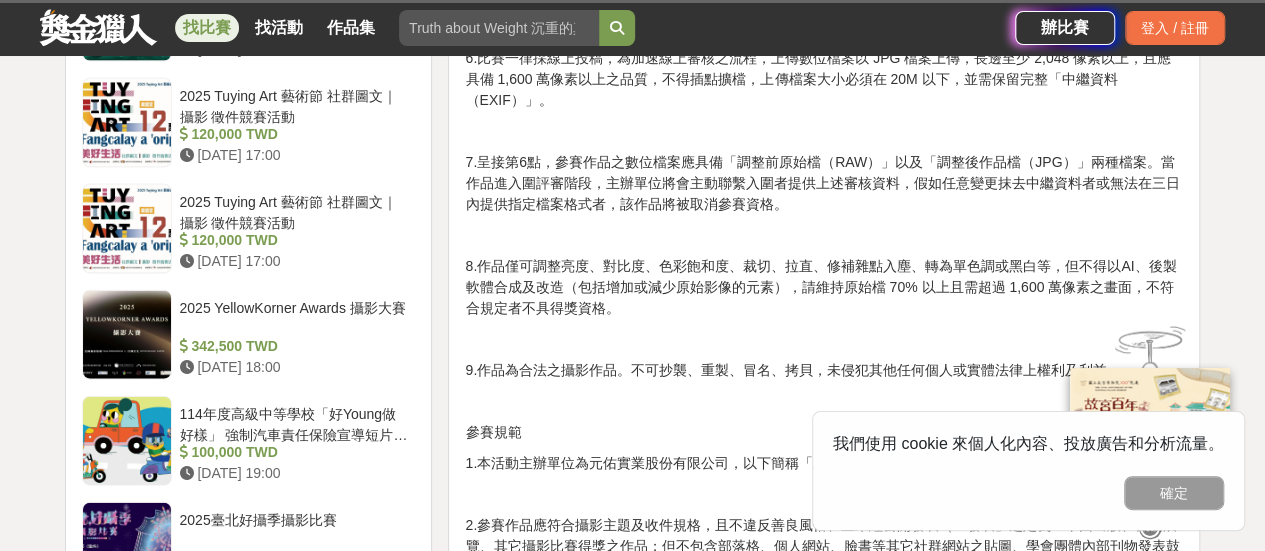 scroll, scrollTop: 2075, scrollLeft: 0, axis: vertical 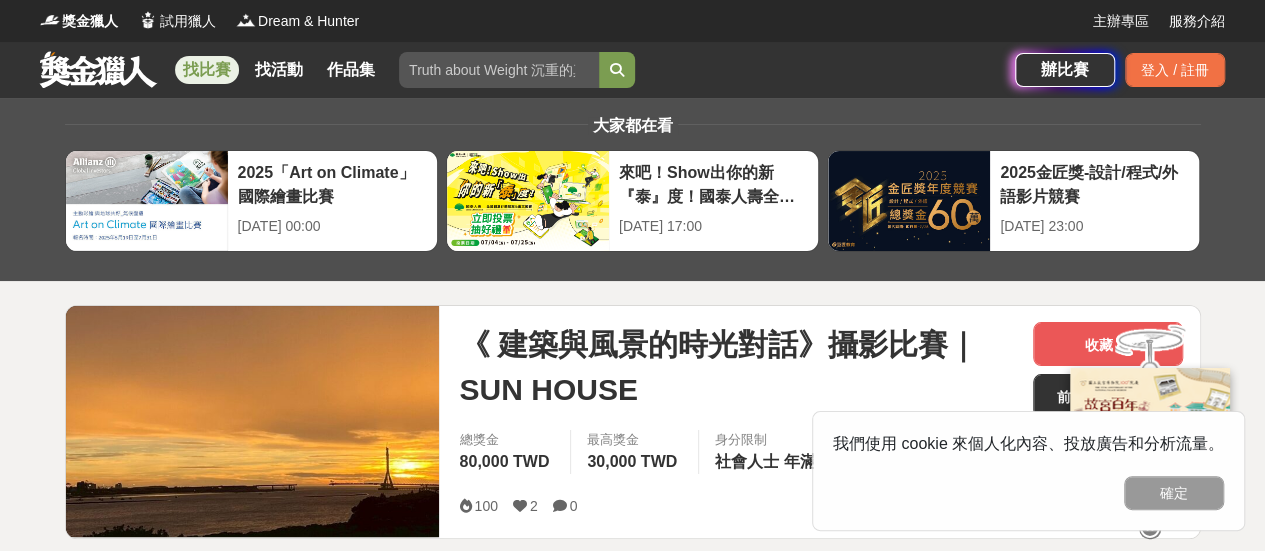 click at bounding box center (98, 69) 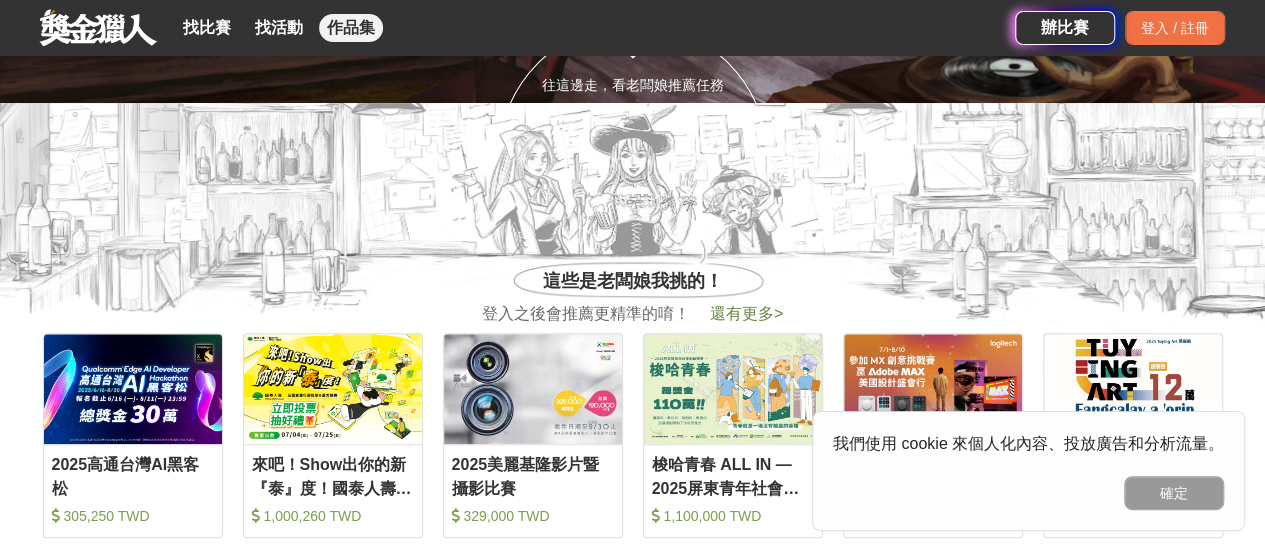 scroll, scrollTop: 438, scrollLeft: 0, axis: vertical 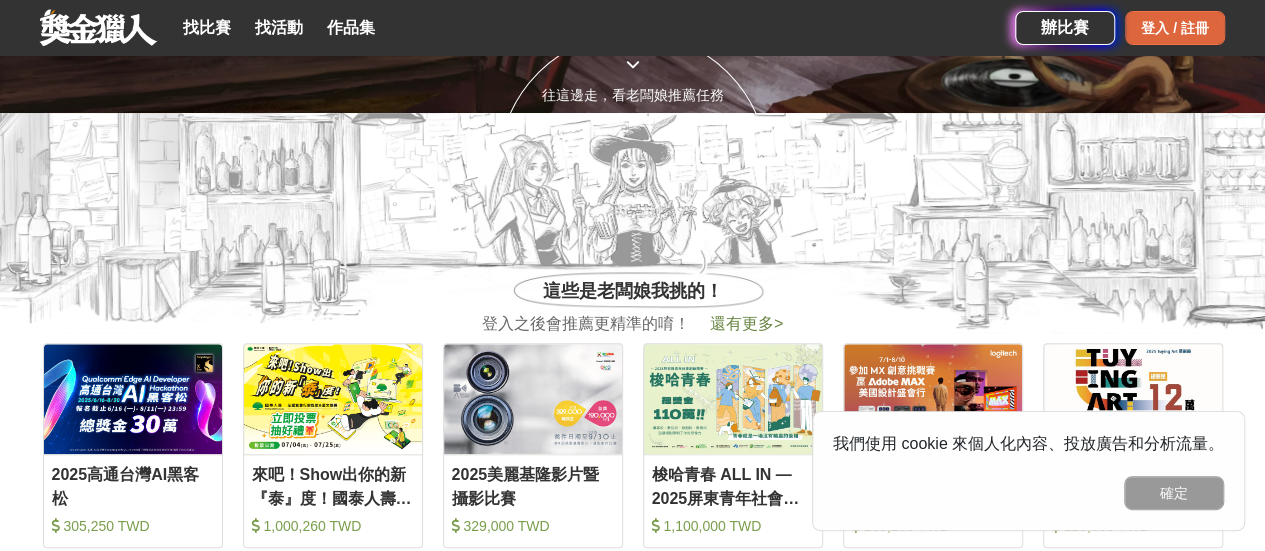 click on "登入 / 註冊" at bounding box center (1175, 28) 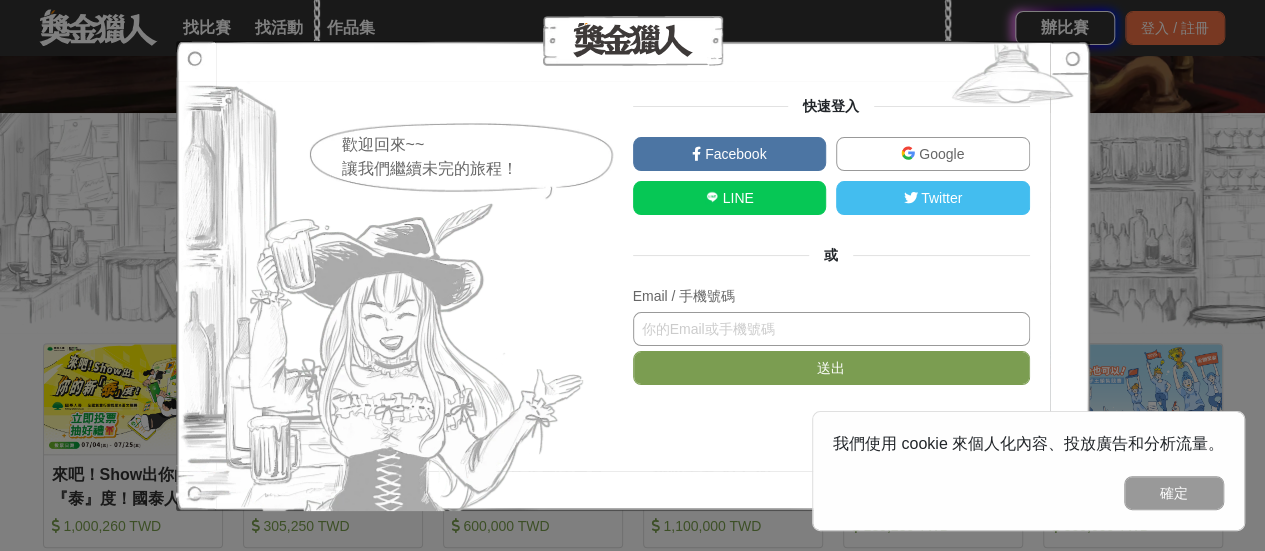 click at bounding box center (831, 329) 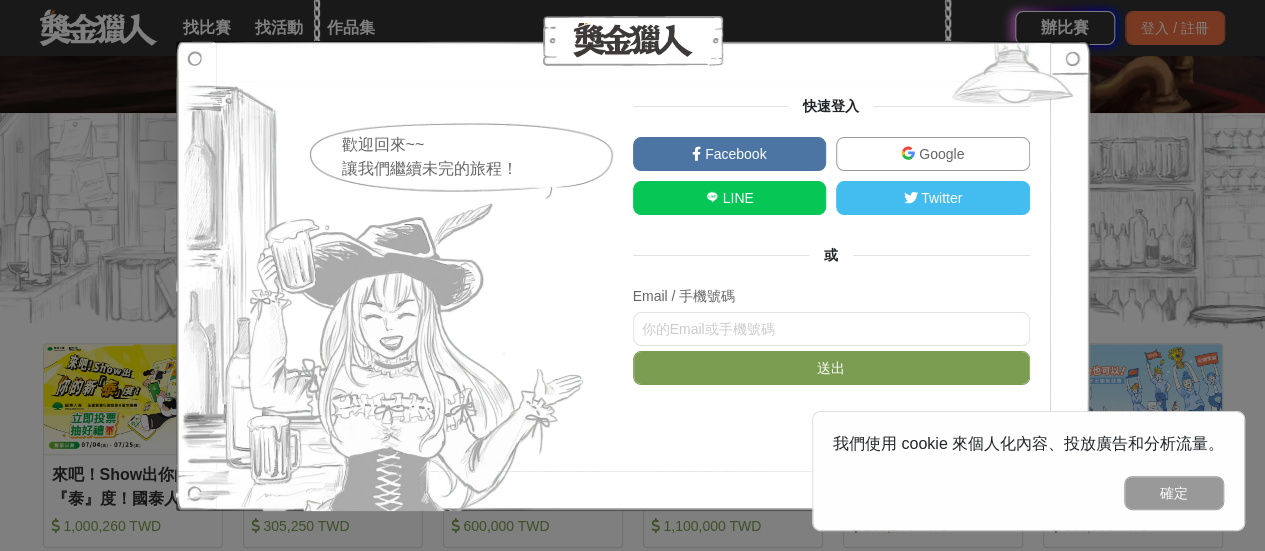 click on "Facebook" at bounding box center (733, 154) 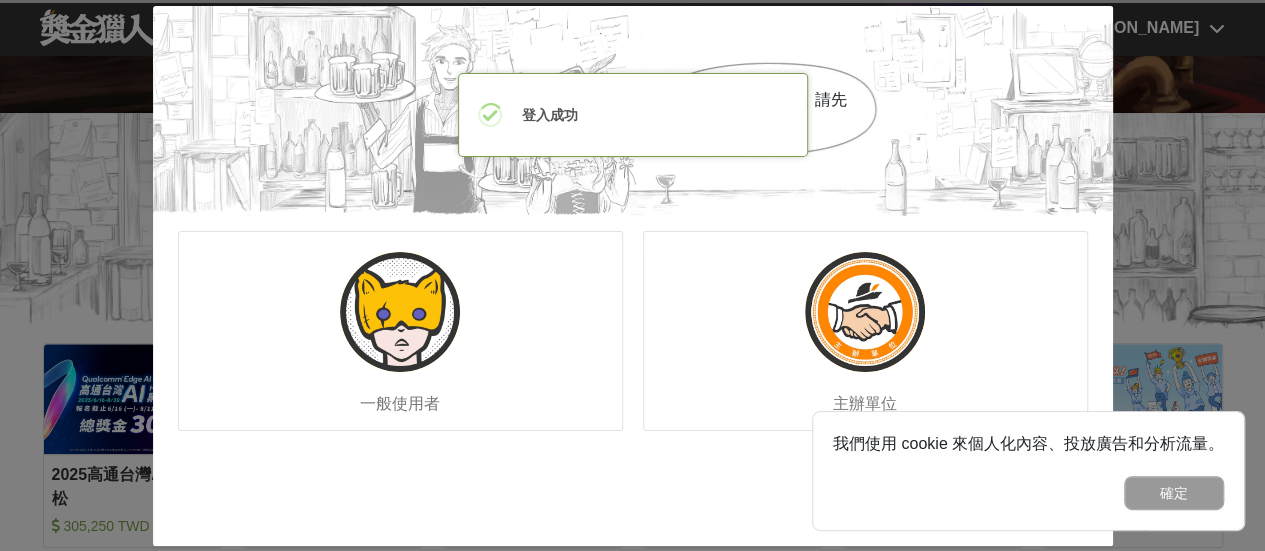 click on "一般使用者" at bounding box center [400, 331] 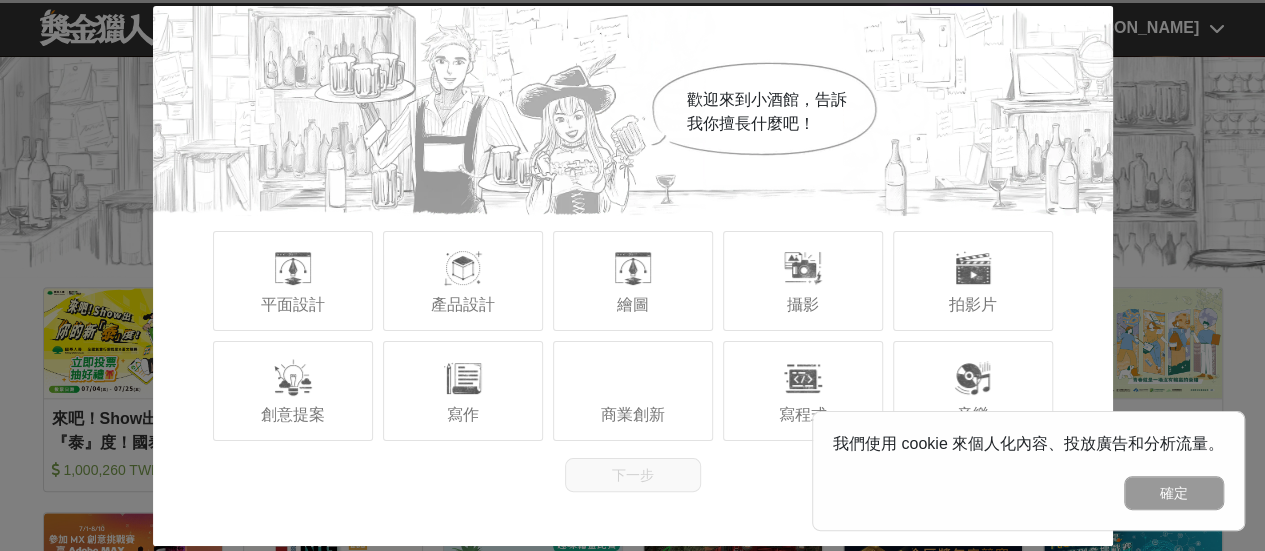 scroll, scrollTop: 492, scrollLeft: 0, axis: vertical 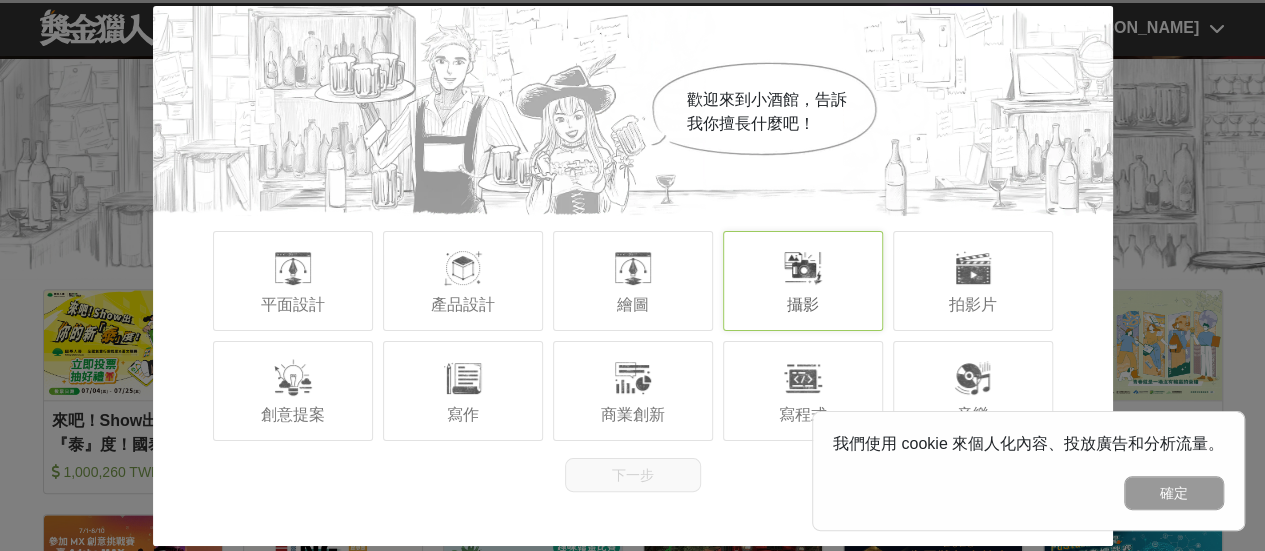 click on "攝影" at bounding box center (803, 281) 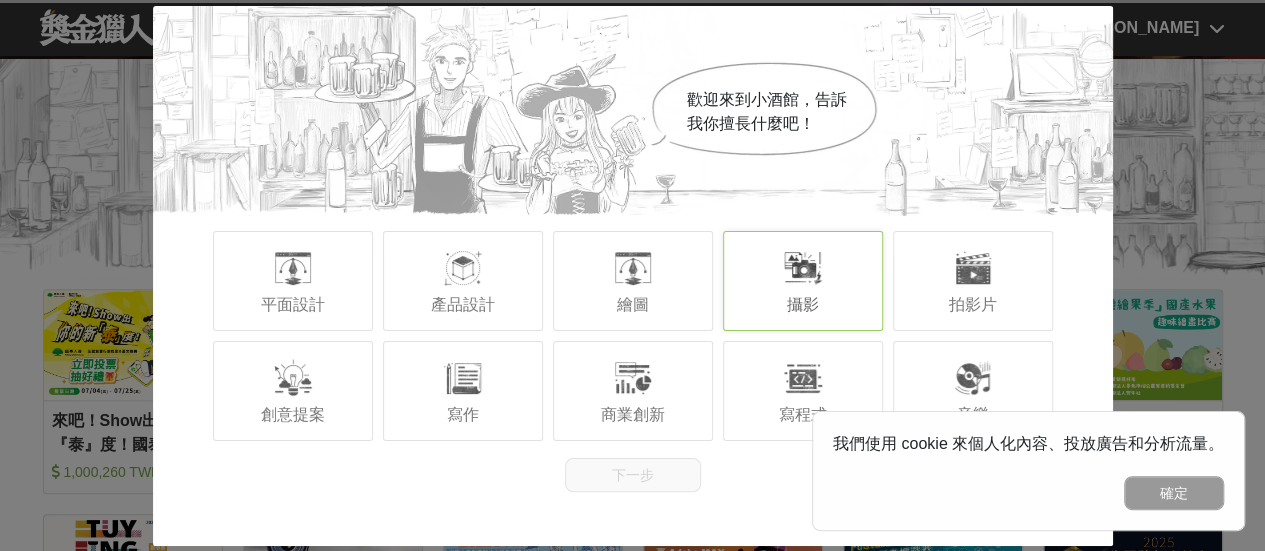 click at bounding box center [803, 268] 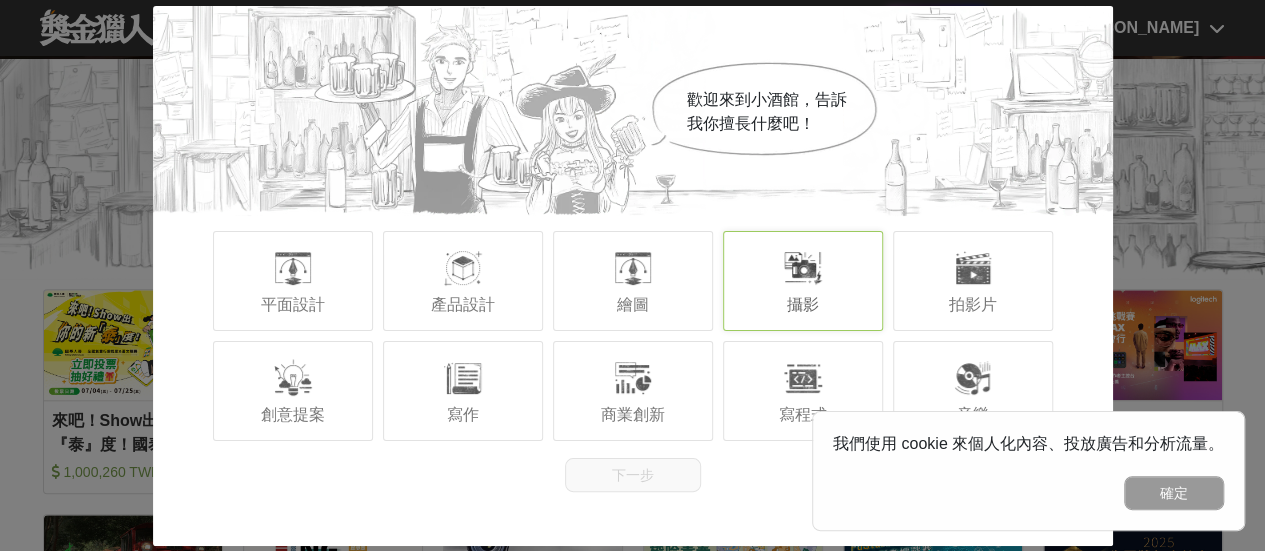 click on "攝影" at bounding box center [803, 281] 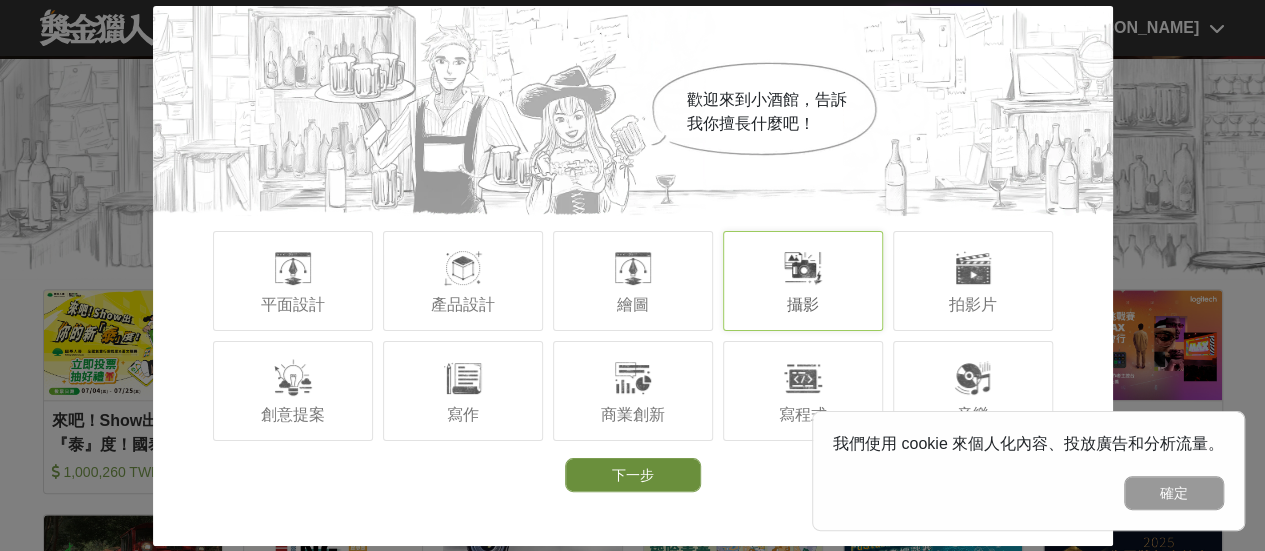 click on "下一步" at bounding box center (633, 475) 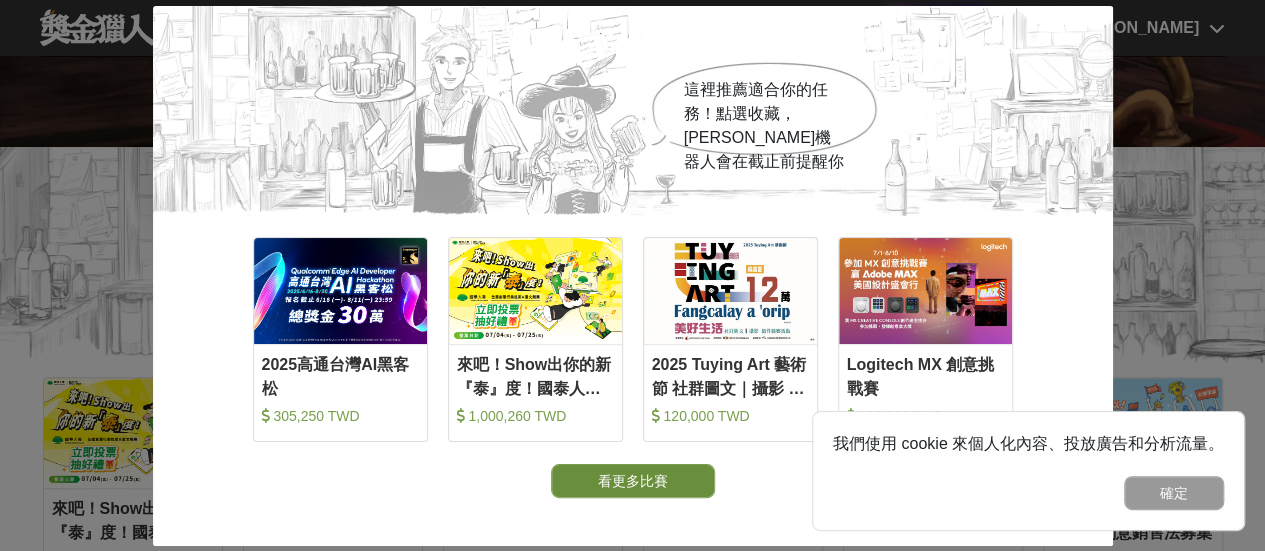 scroll, scrollTop: 0, scrollLeft: 0, axis: both 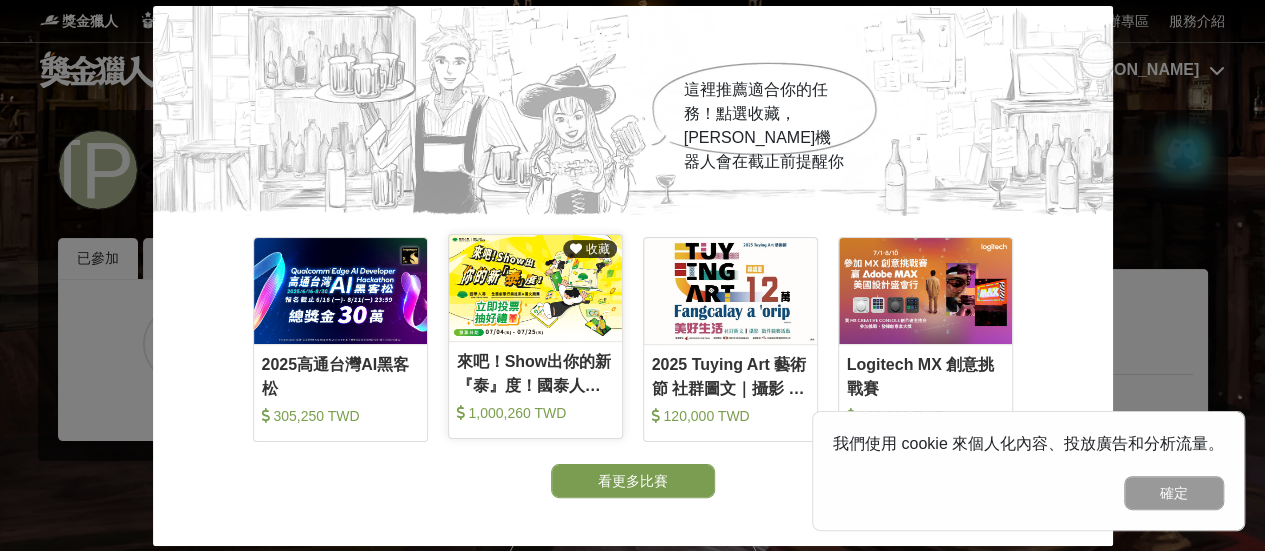 click at bounding box center (535, 288) 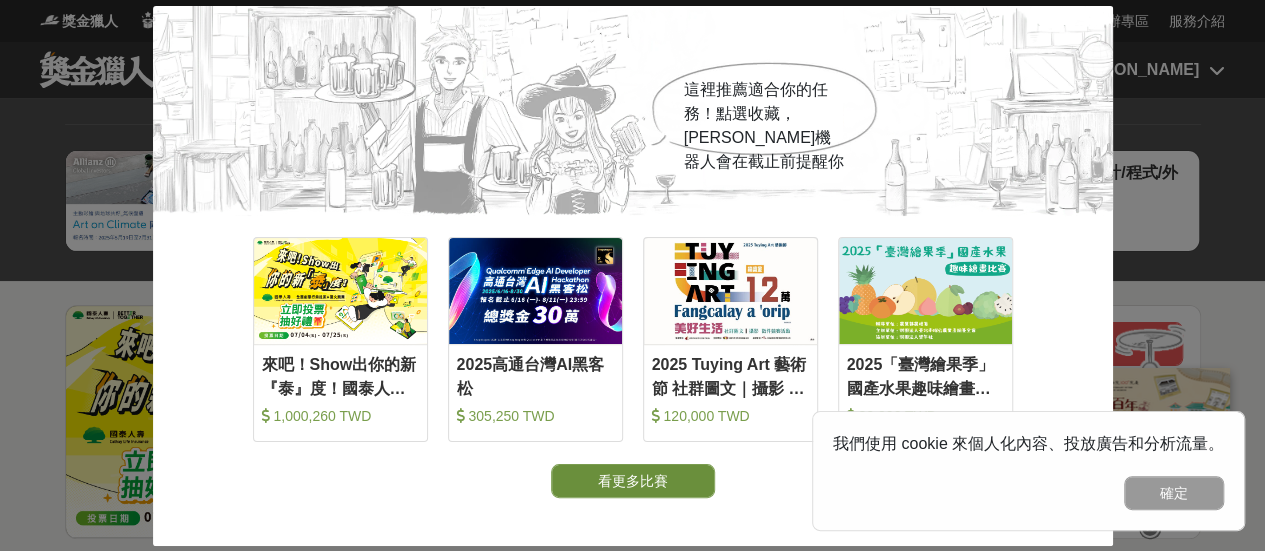 click on "看更多比賽" at bounding box center (633, 481) 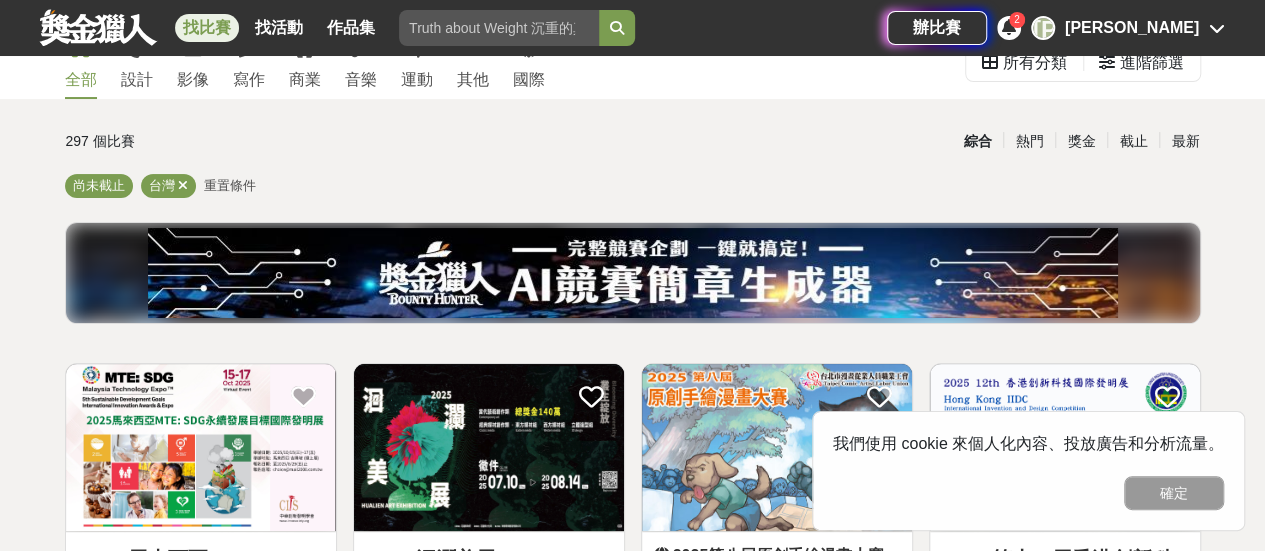 scroll, scrollTop: 0, scrollLeft: 0, axis: both 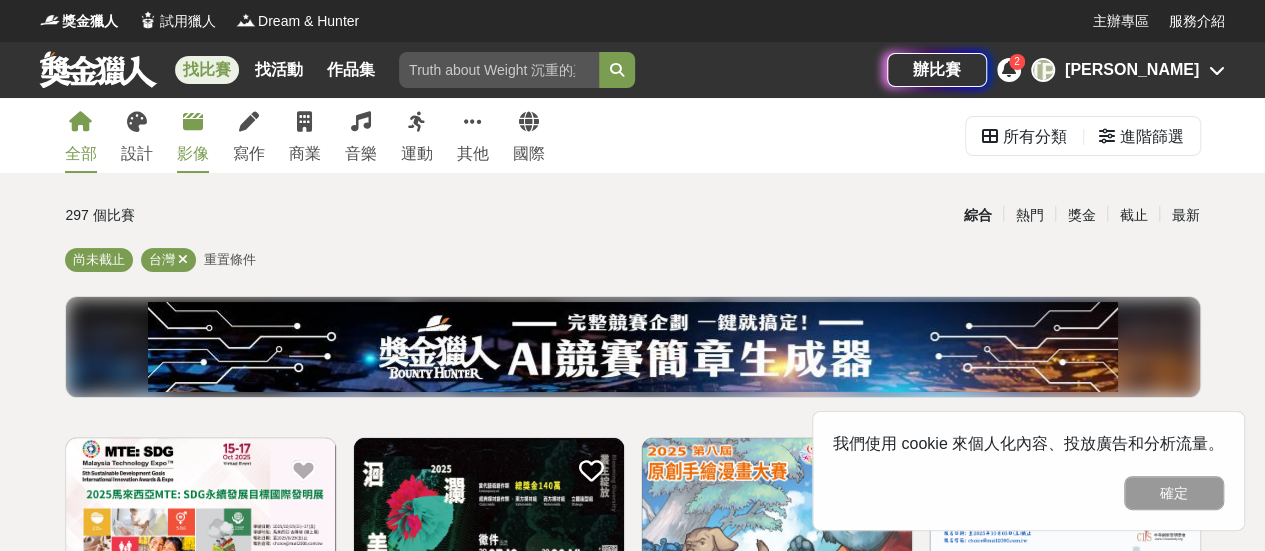 click on "影像" at bounding box center [193, 135] 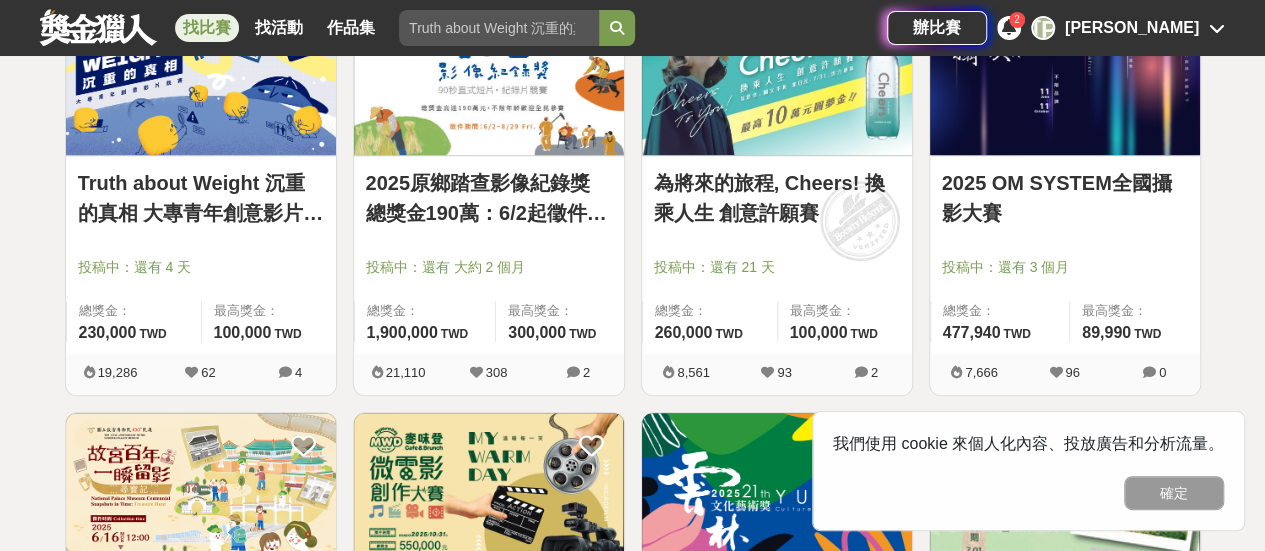 scroll, scrollTop: 855, scrollLeft: 0, axis: vertical 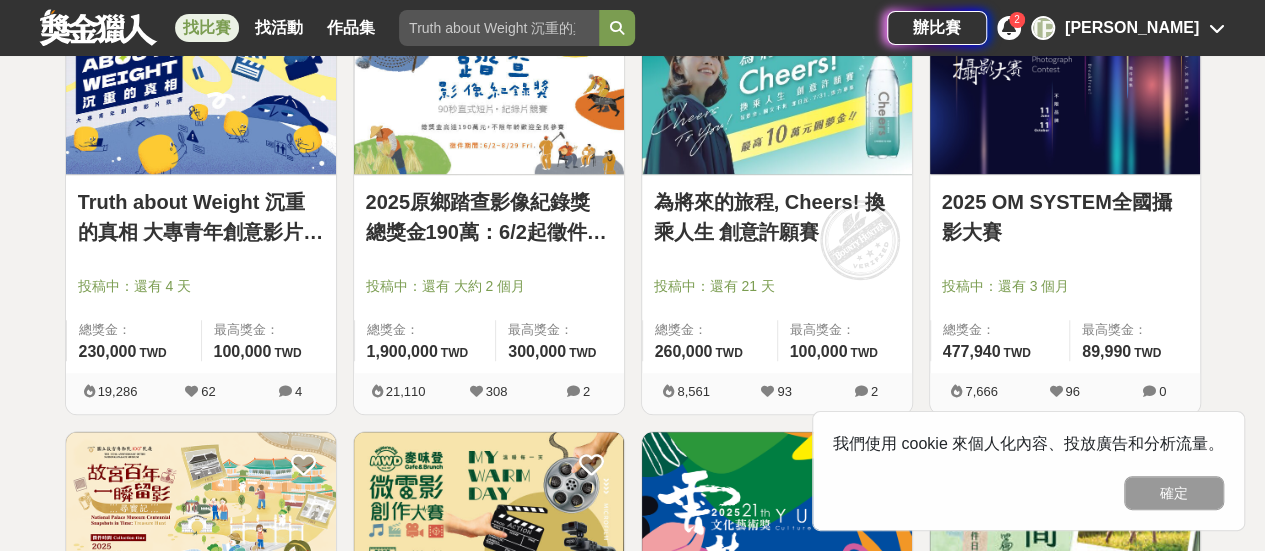 click on "2025原鄉踏查影像紀錄獎 總獎金190萬：6/2起徵件90秒內直式短片、紀錄片競賽" at bounding box center [489, 217] 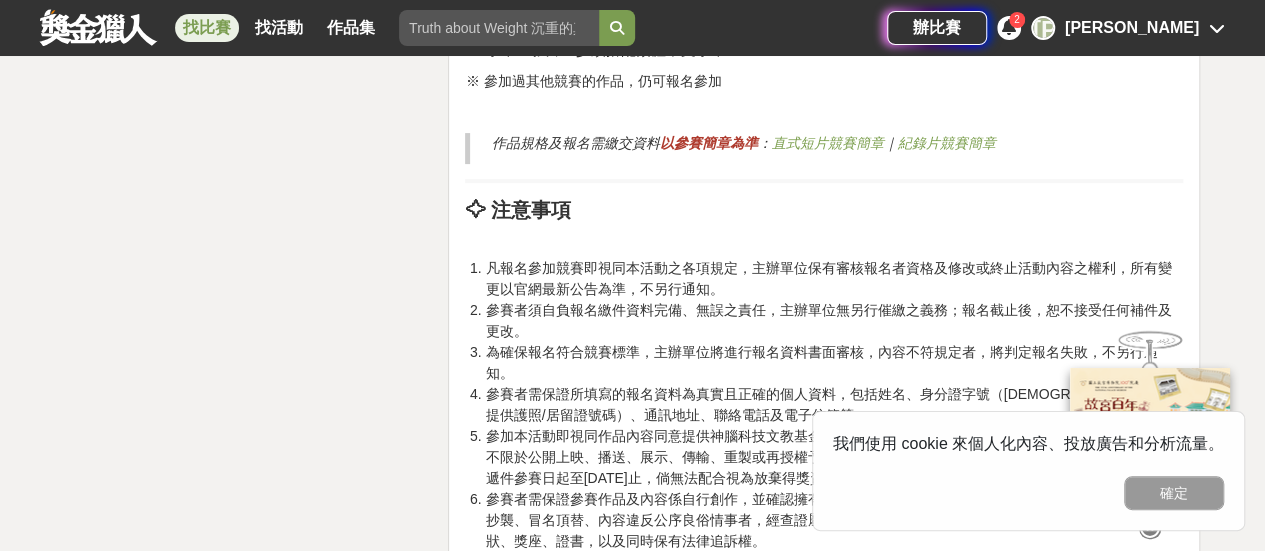 scroll, scrollTop: 4004, scrollLeft: 0, axis: vertical 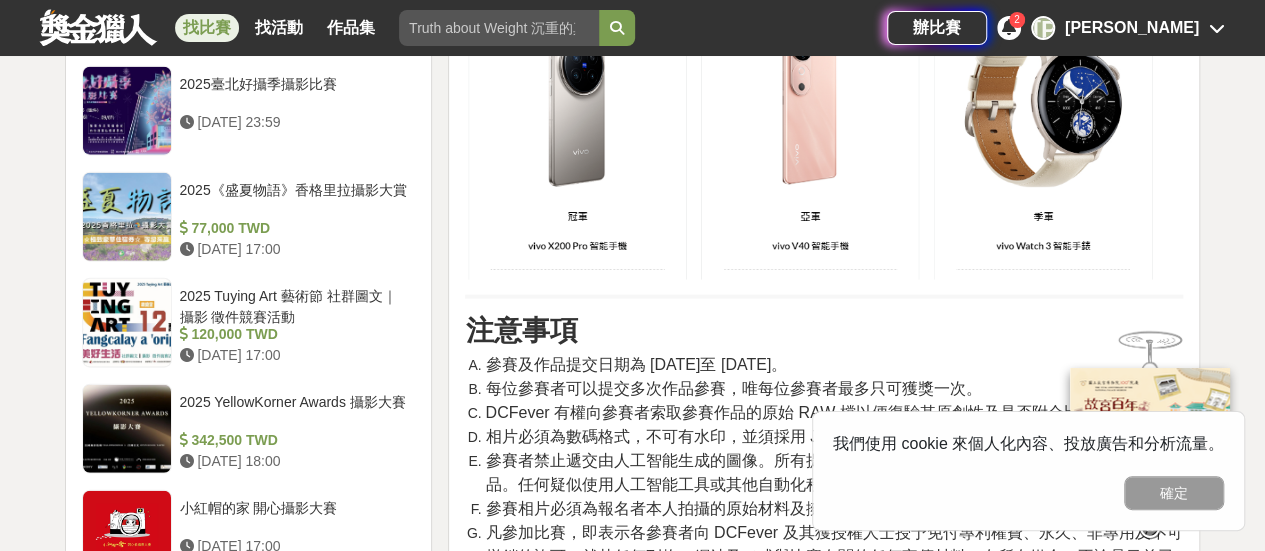 click on "2025《盛夏物語》香格里拉攝影大賞   77,000 TWD   2025-08-31 17:00" at bounding box center [294, 217] 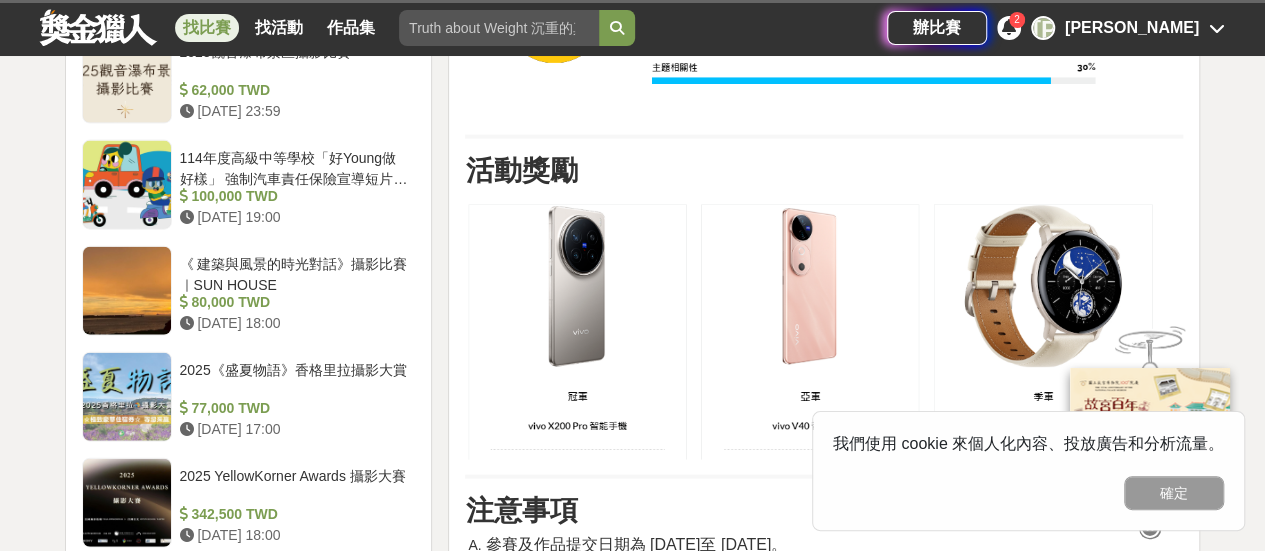 scroll, scrollTop: 2125, scrollLeft: 0, axis: vertical 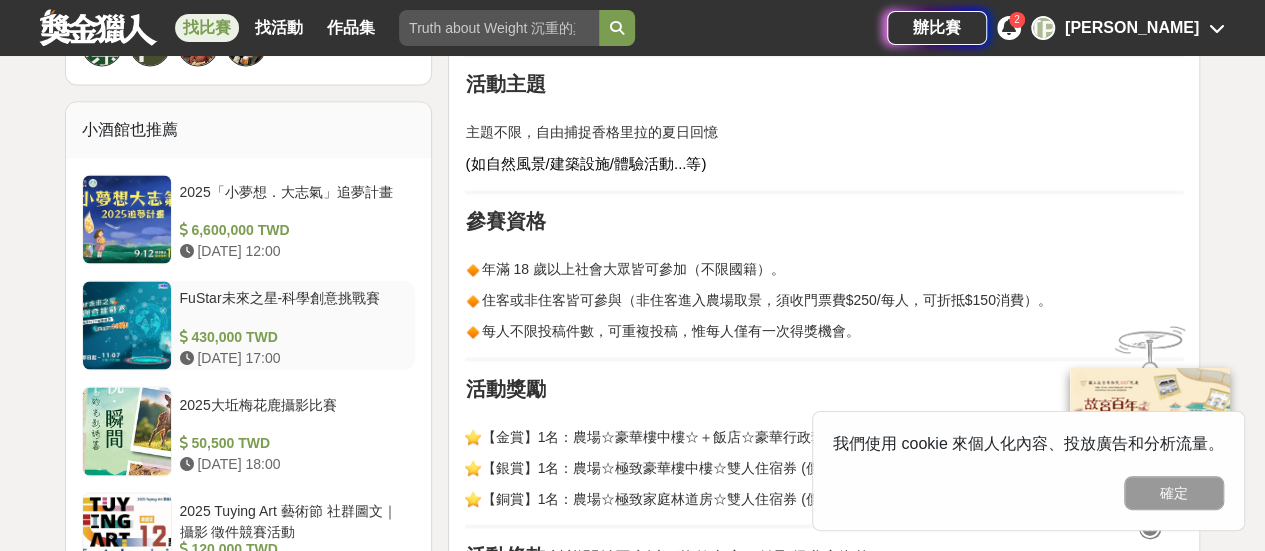 click on "430,000 TWD" at bounding box center (294, 336) 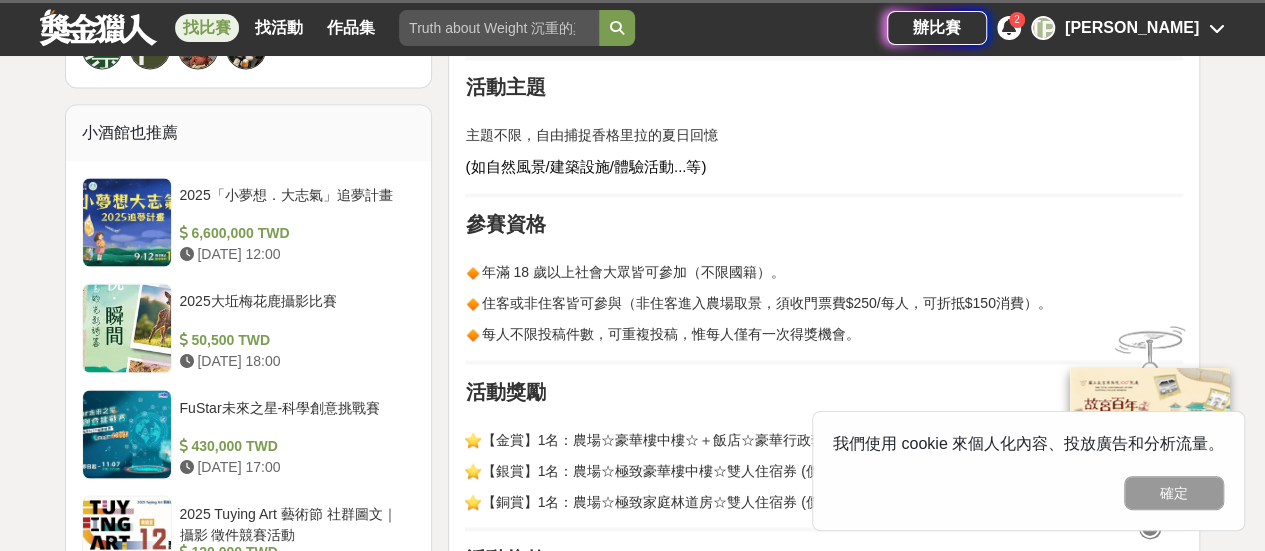 scroll, scrollTop: 1555, scrollLeft: 0, axis: vertical 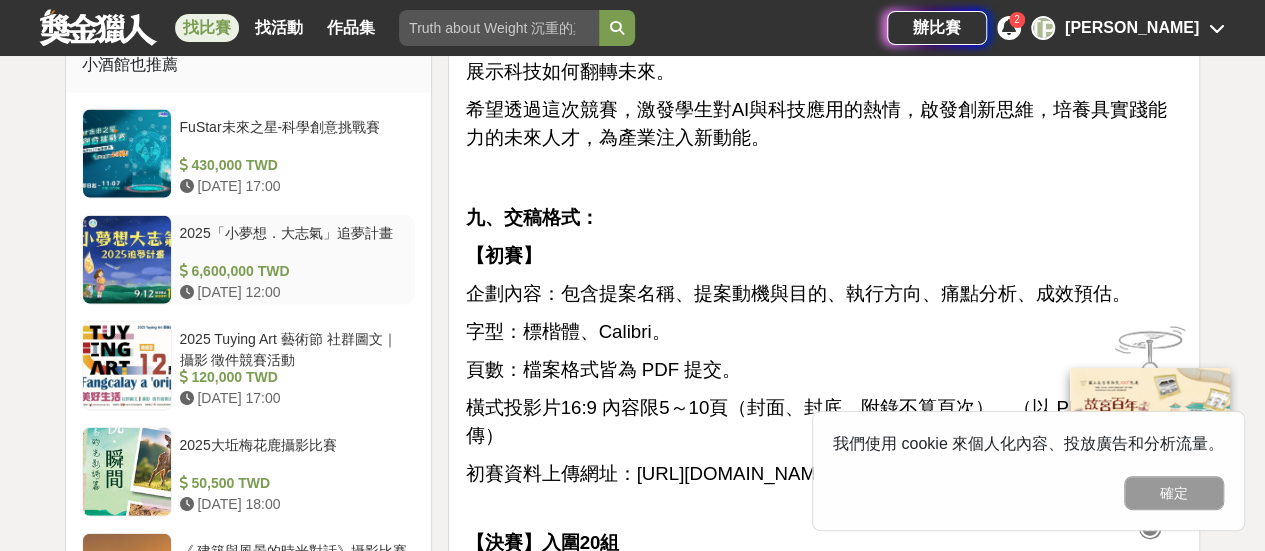 click on "2025「小夢想．大志氣」追夢計畫" at bounding box center [294, 242] 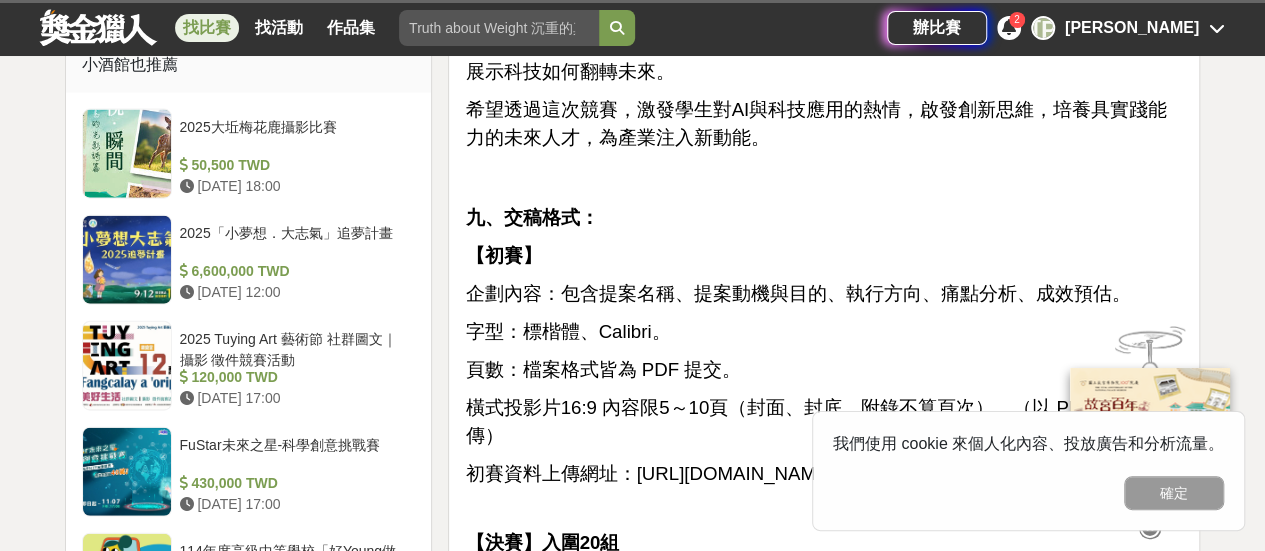 scroll, scrollTop: 2198, scrollLeft: 0, axis: vertical 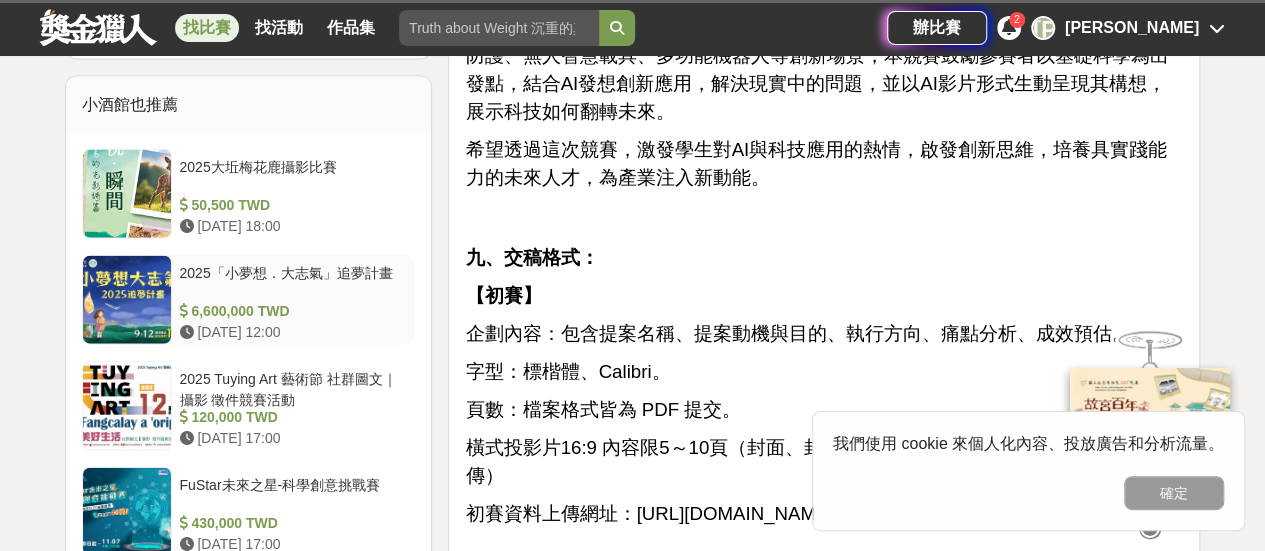click at bounding box center [127, 512] 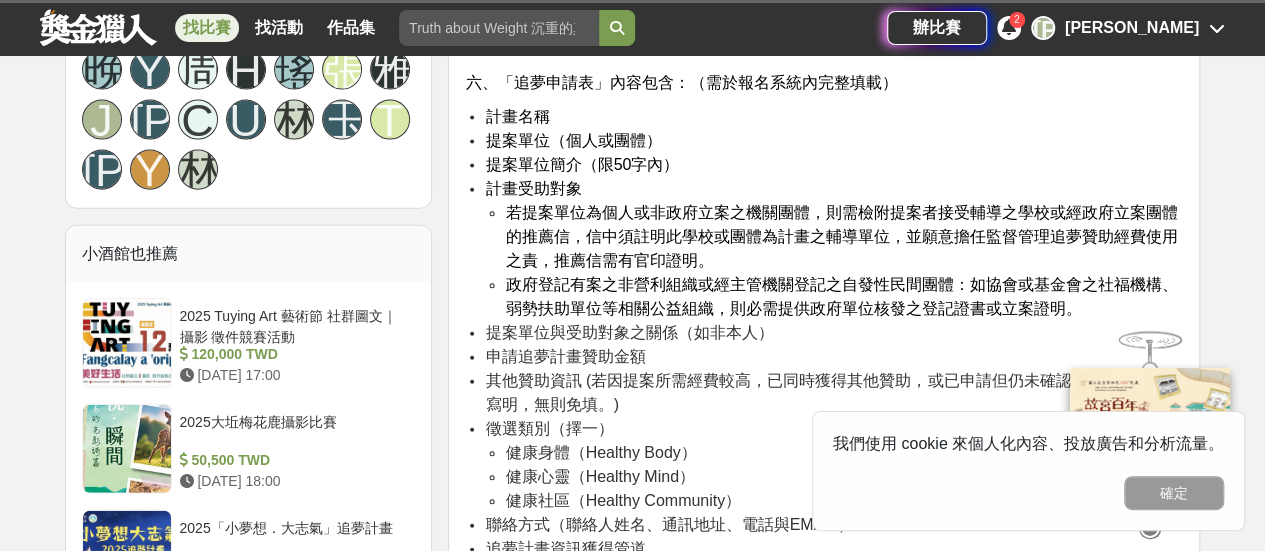 scroll, scrollTop: 2189, scrollLeft: 0, axis: vertical 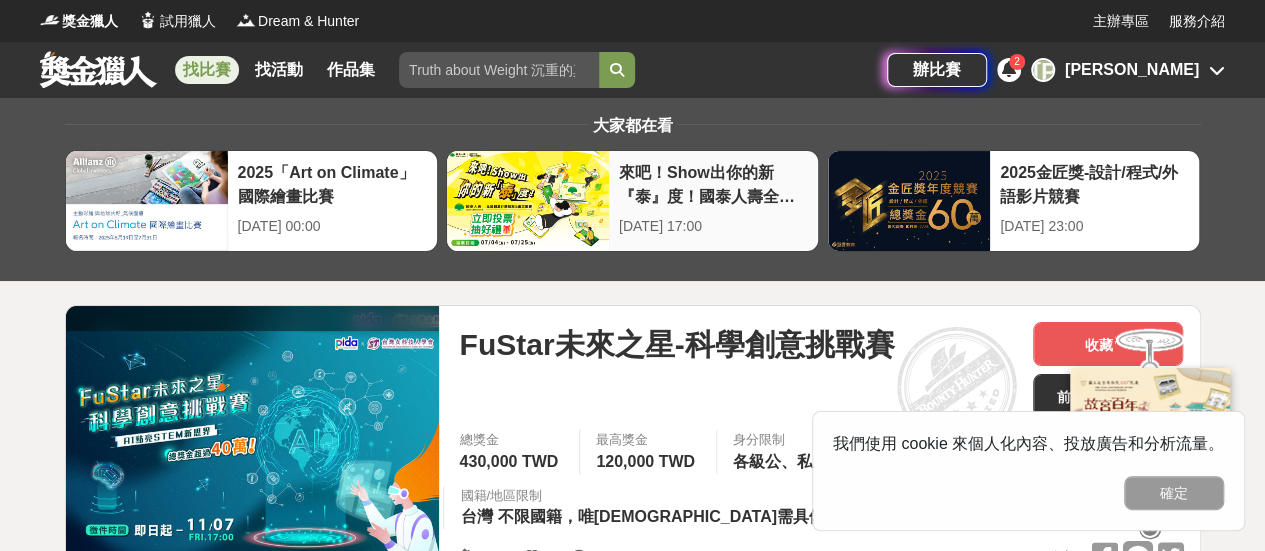 click at bounding box center [528, 201] 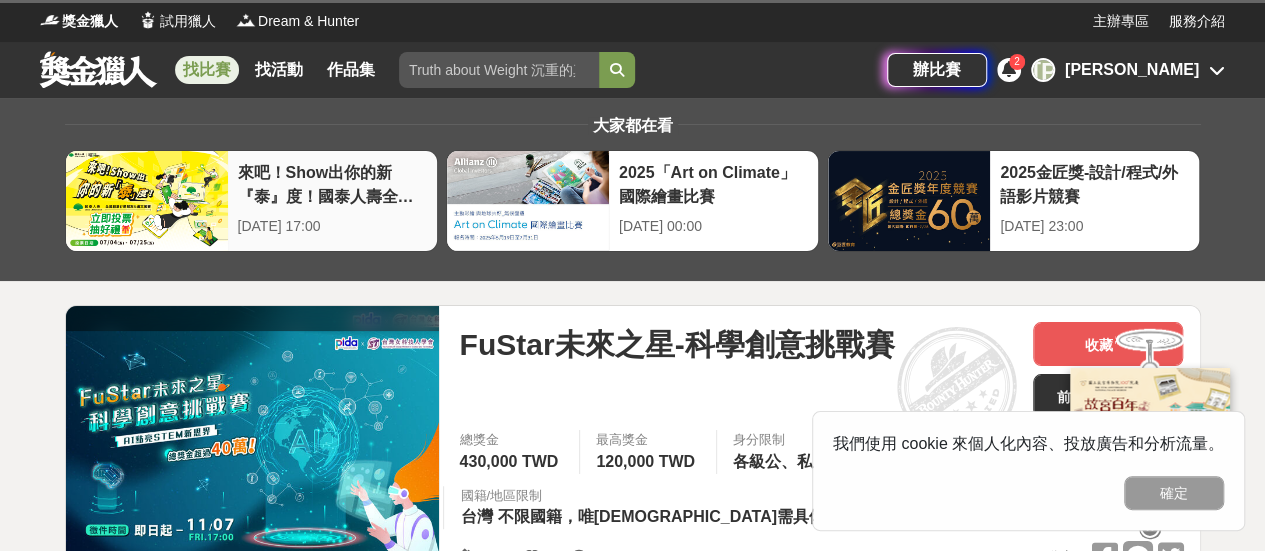 click on "來吧！Show出你的新『泰』度！國泰人壽全國創意行銷提案&圖文競賽" at bounding box center [332, 183] 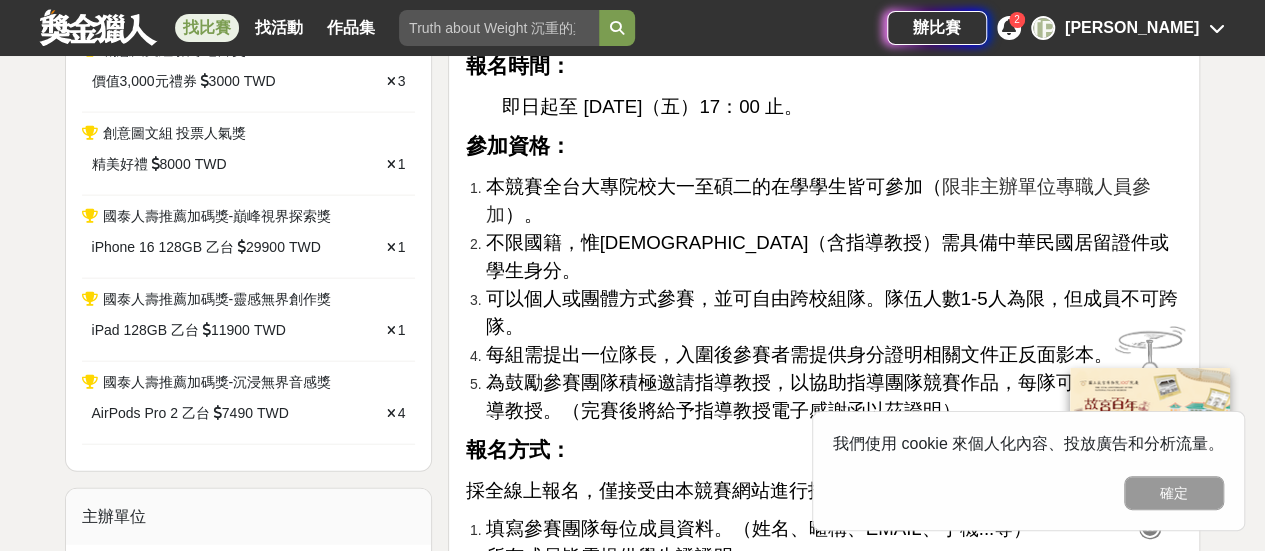 scroll, scrollTop: 2113, scrollLeft: 0, axis: vertical 